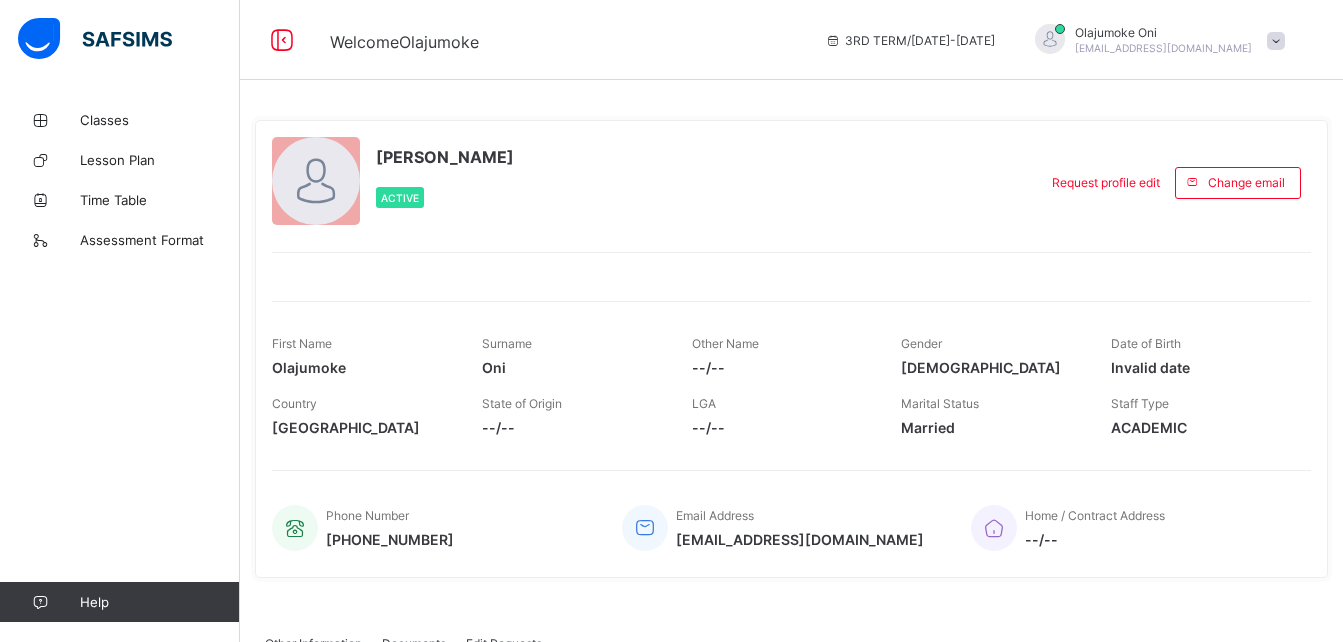 scroll, scrollTop: 0, scrollLeft: 0, axis: both 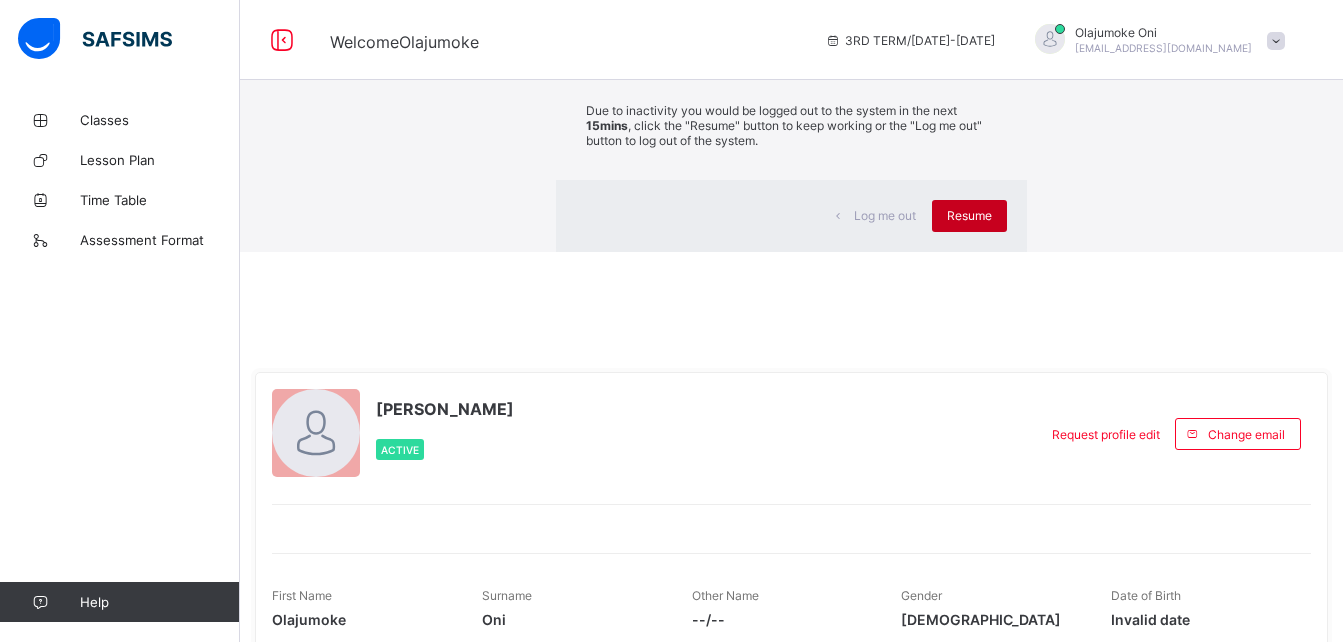 click on "Resume" at bounding box center [969, 215] 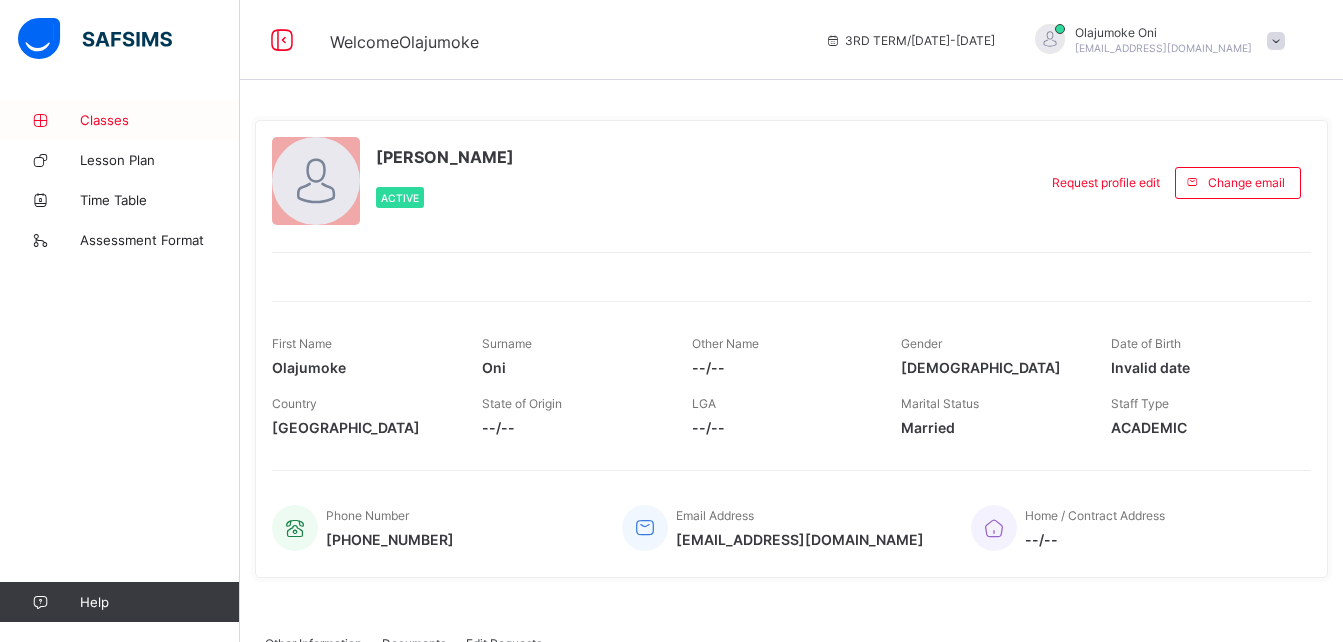 click on "Classes" at bounding box center [160, 120] 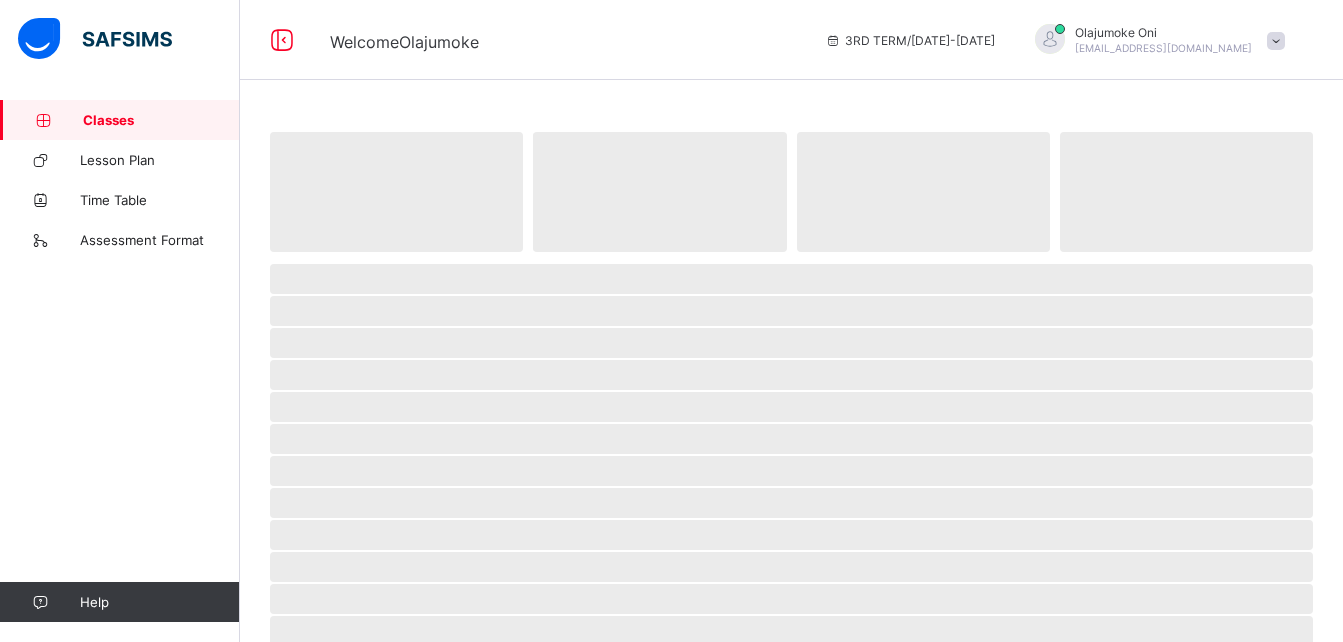 click on "Classes" at bounding box center [161, 120] 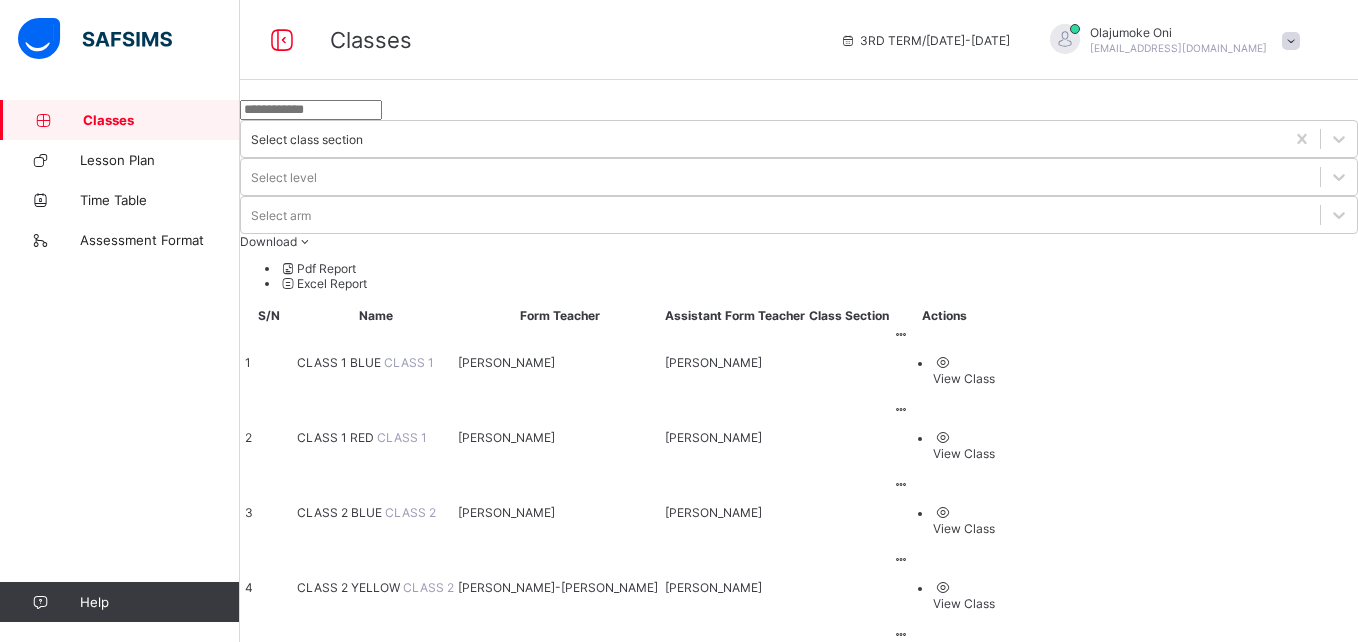 click on "CLASS 3   RED" at bounding box center (338, 737) 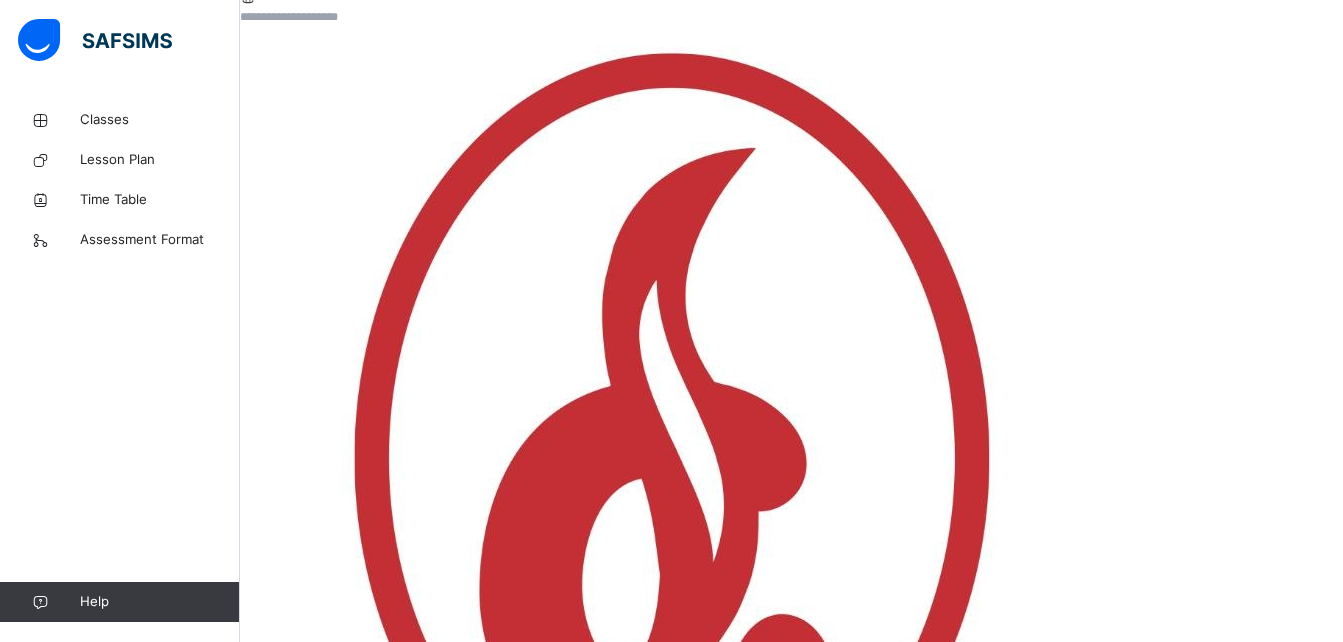 scroll, scrollTop: 202, scrollLeft: 0, axis: vertical 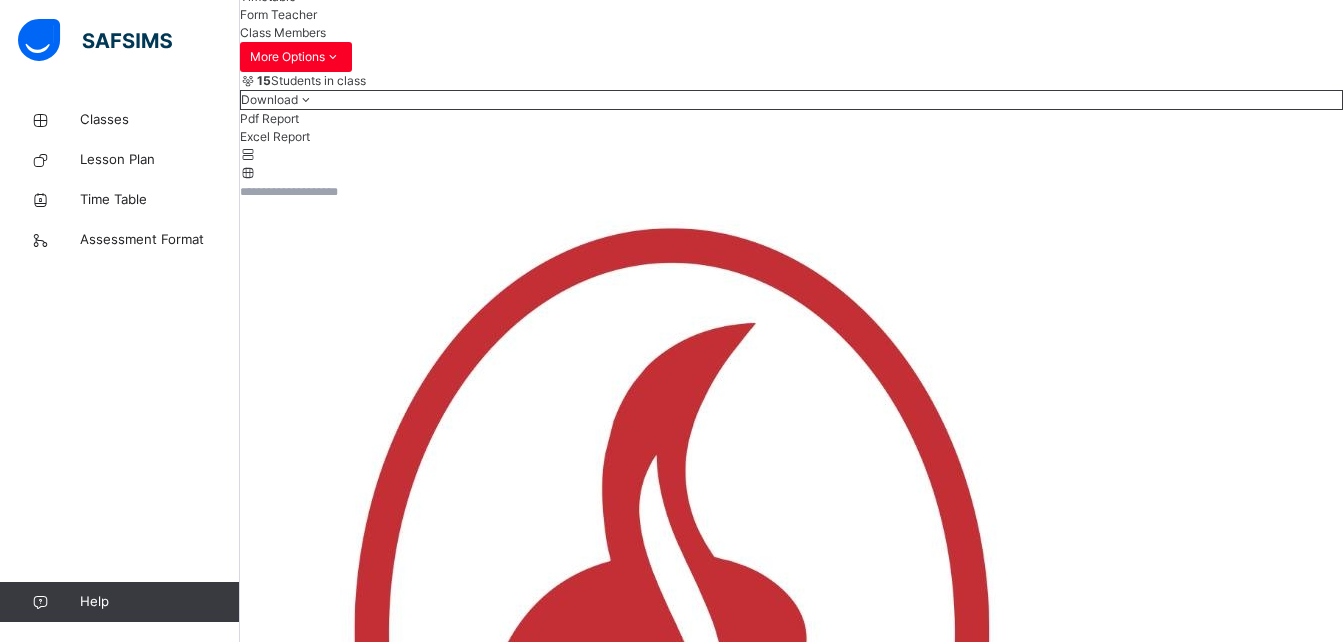 click on "Subjects" at bounding box center (264, -40) 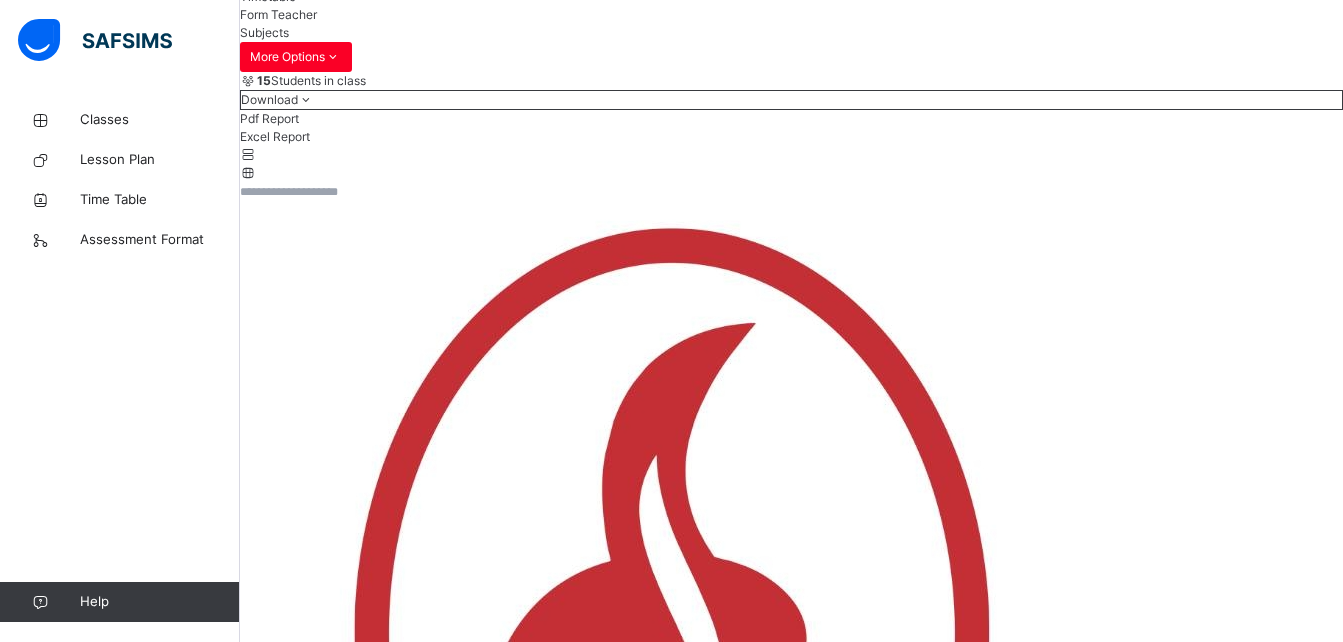 click on "Subjects" at bounding box center [264, -40] 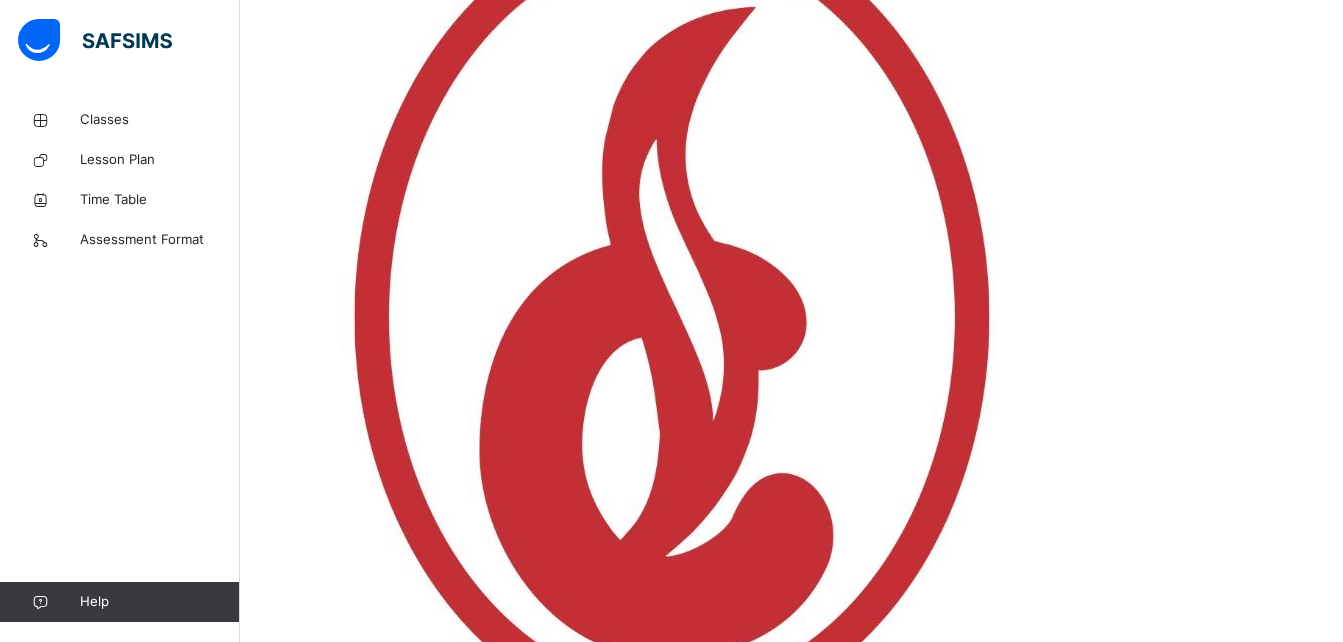 scroll, scrollTop: 722, scrollLeft: 0, axis: vertical 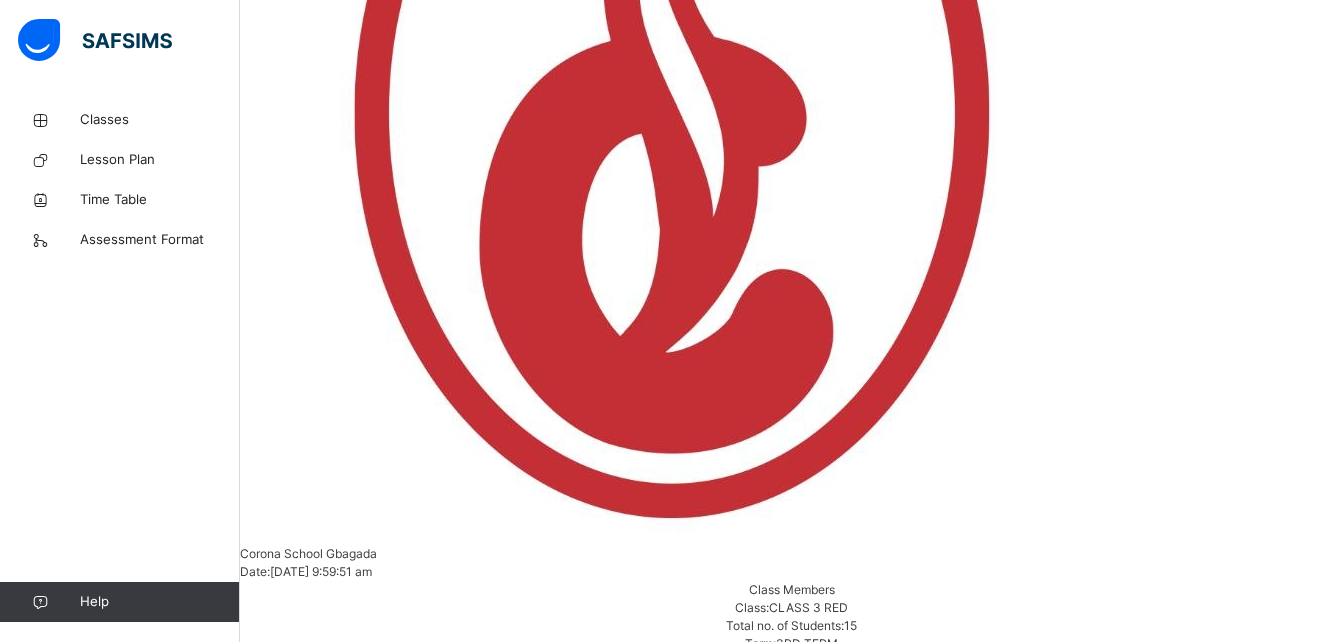 click on "Assess Students" at bounding box center [1281, 3057] 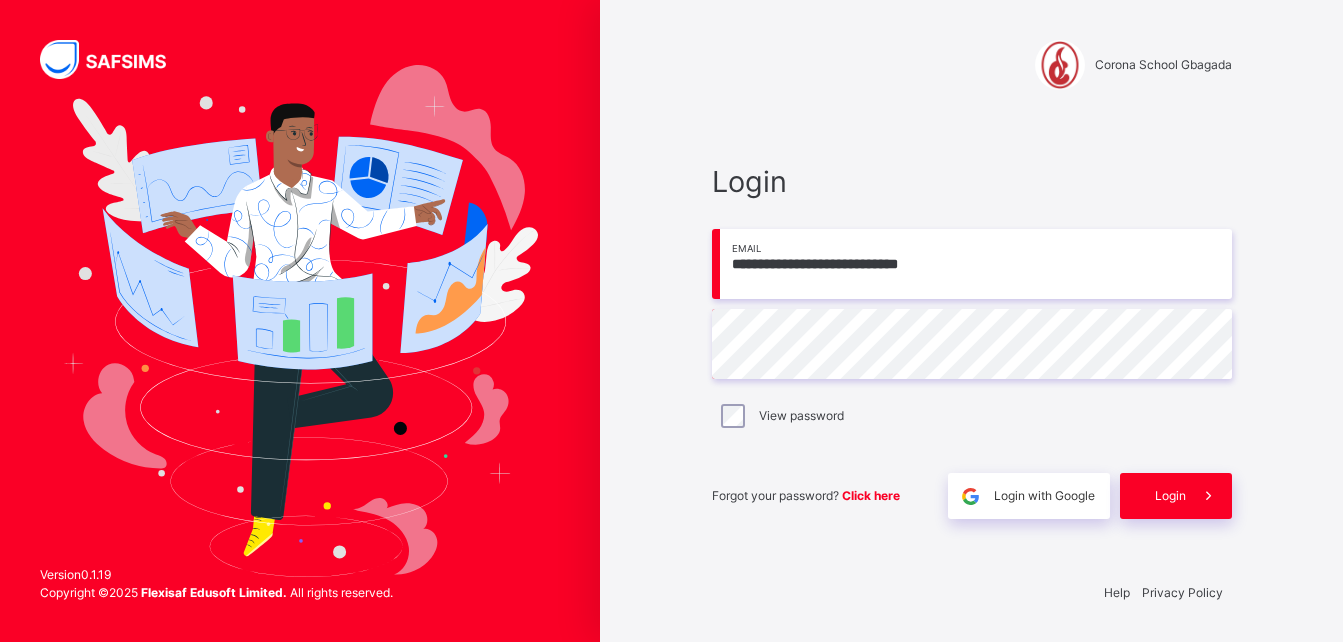 scroll, scrollTop: 0, scrollLeft: 0, axis: both 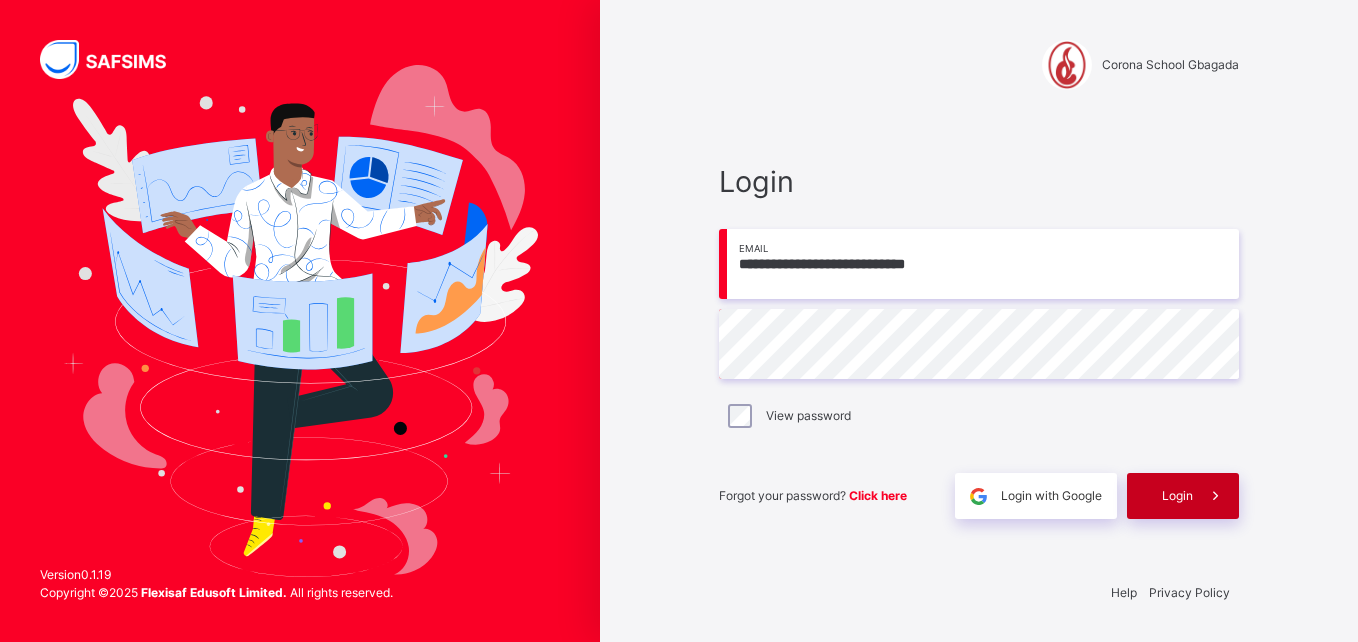 click on "Login" at bounding box center (1177, 496) 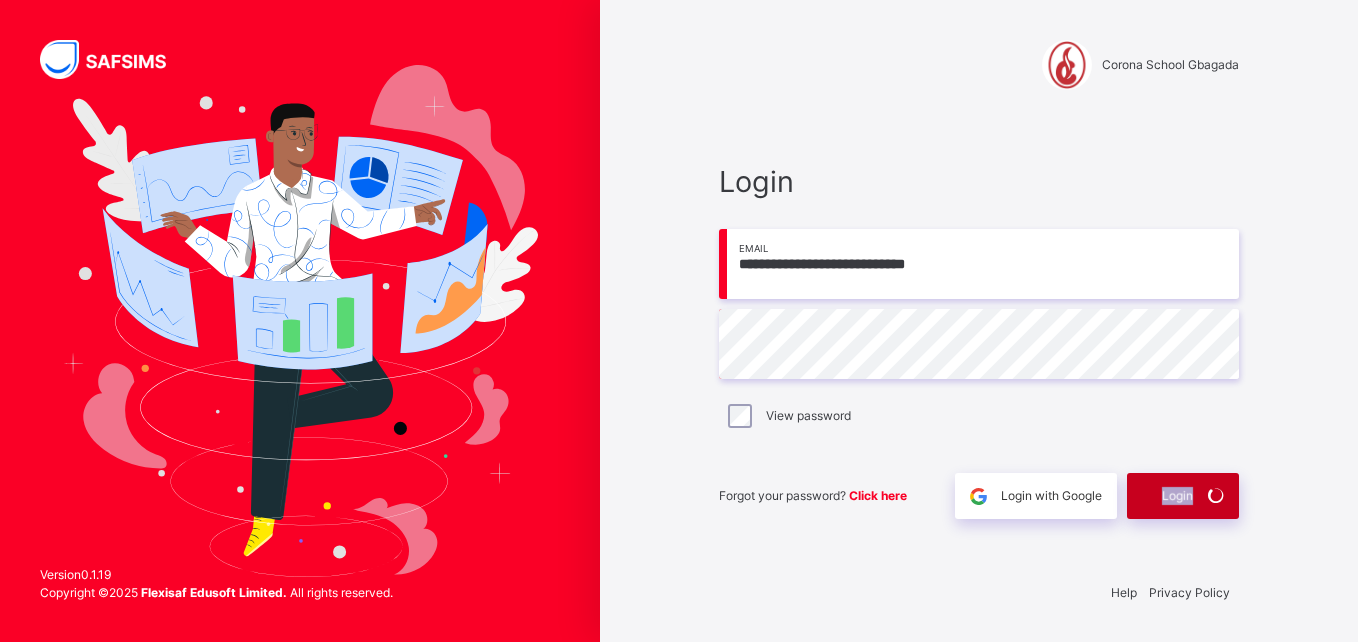 click on "Login" at bounding box center [1177, 496] 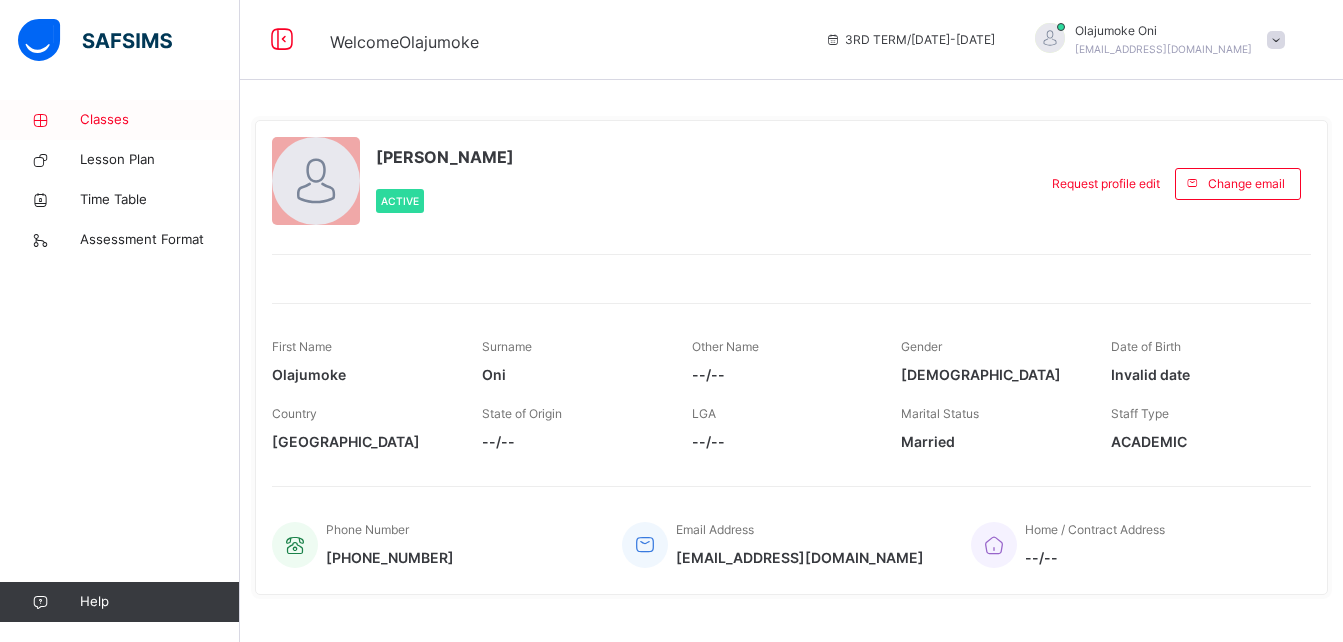 click on "Classes" at bounding box center (160, 120) 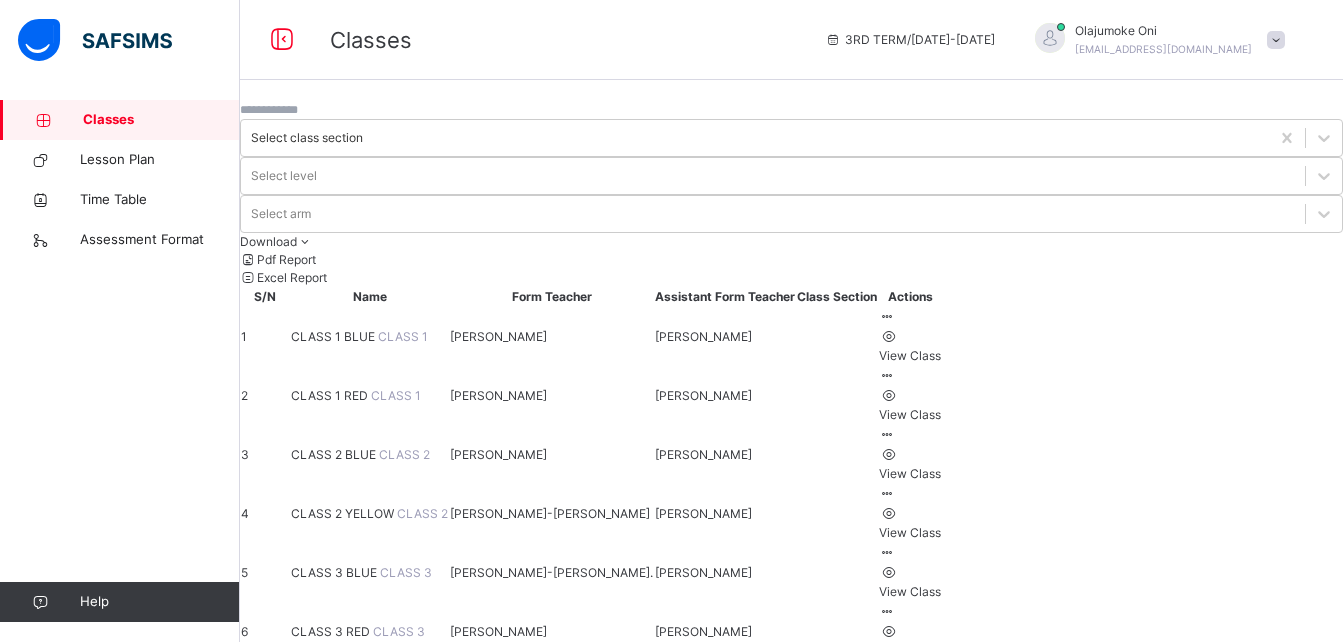 click on "CLASS 3   BLUE" at bounding box center (335, 572) 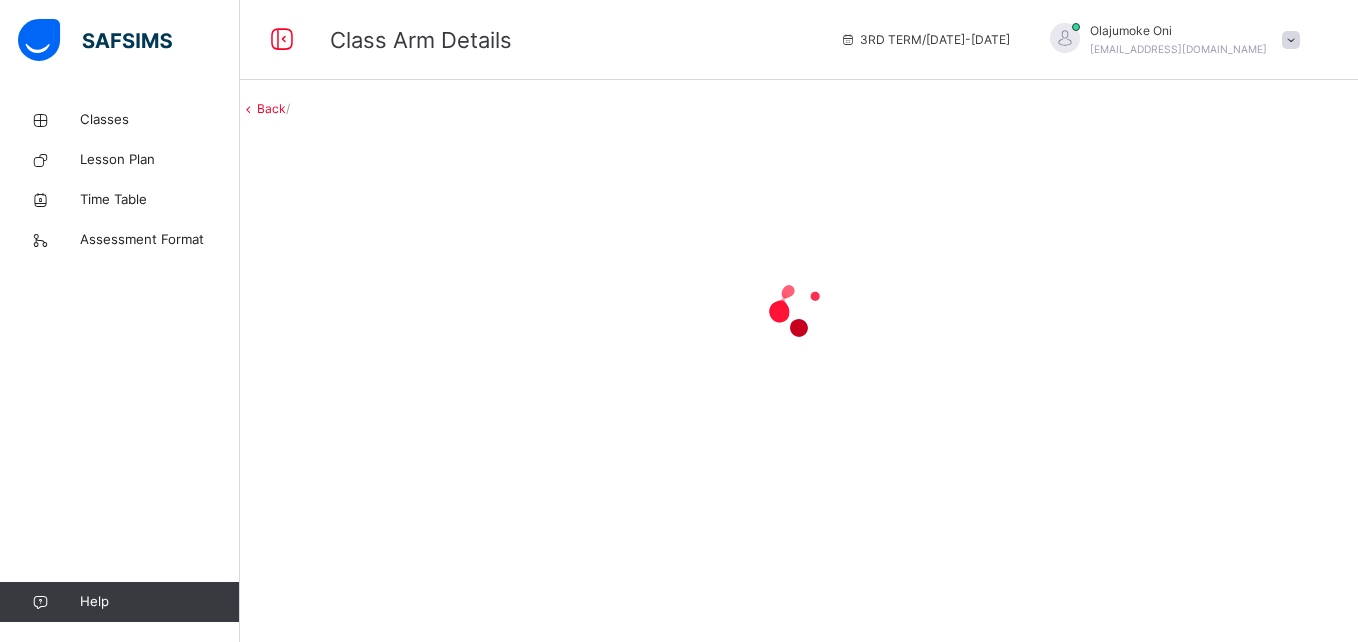 click at bounding box center [799, 308] 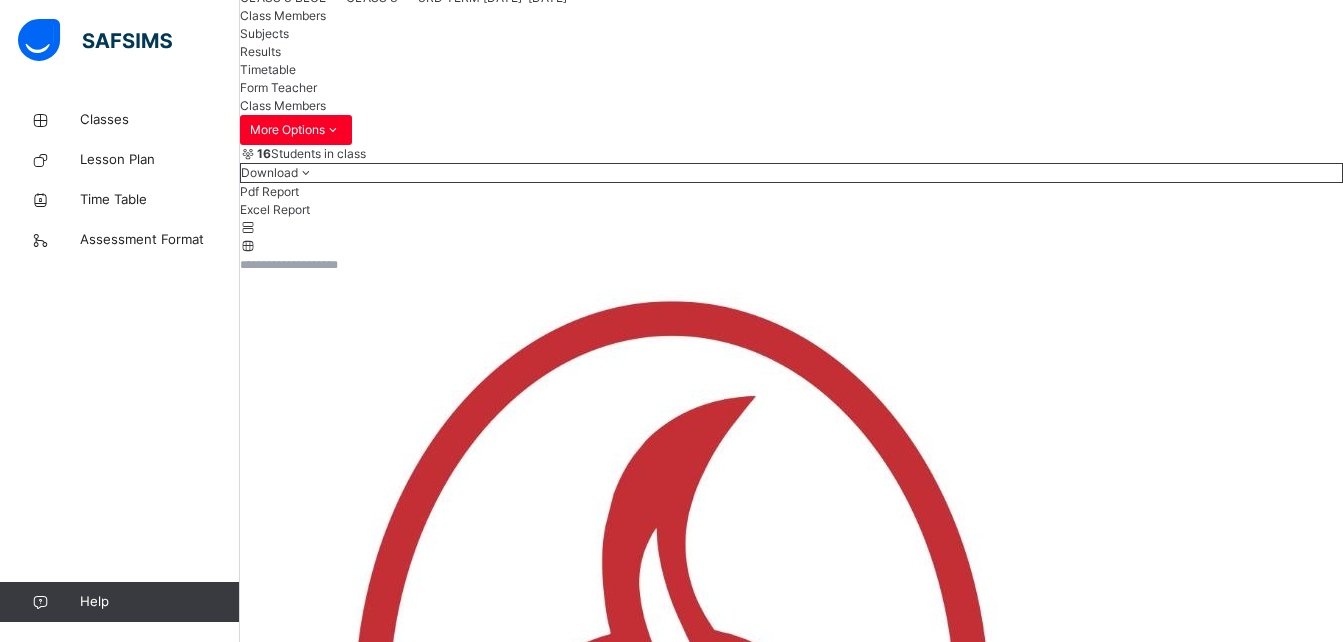 scroll, scrollTop: 160, scrollLeft: 0, axis: vertical 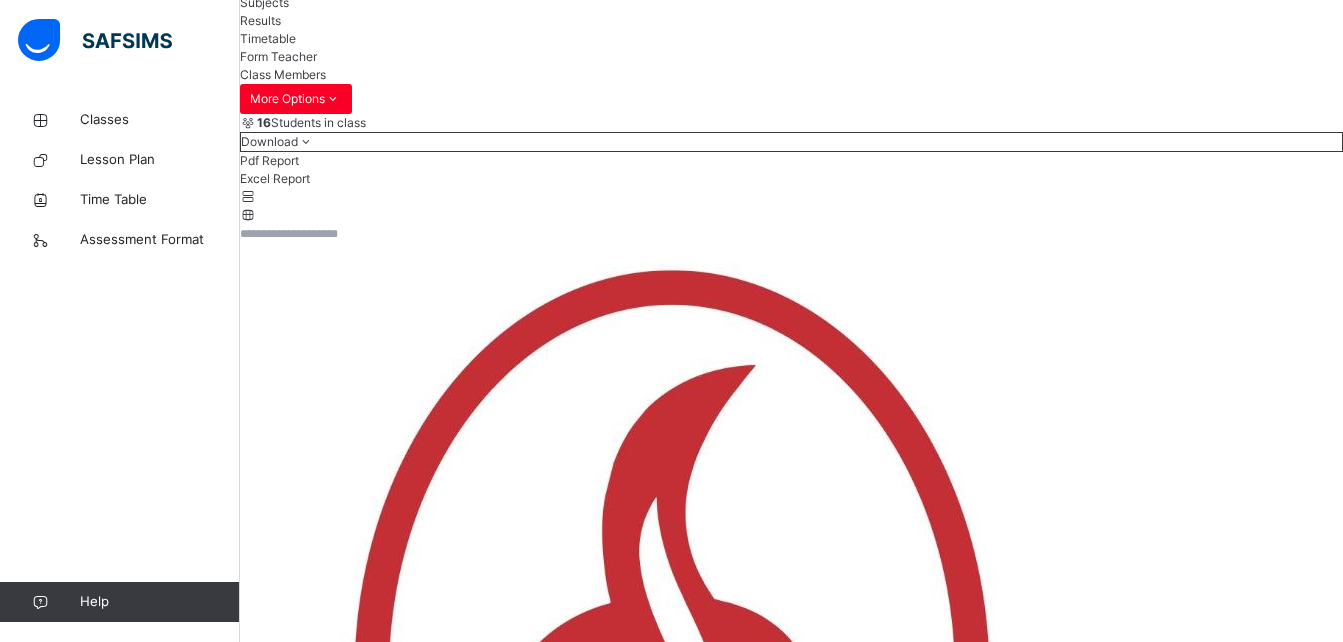 click on "Subjects" at bounding box center [264, 2] 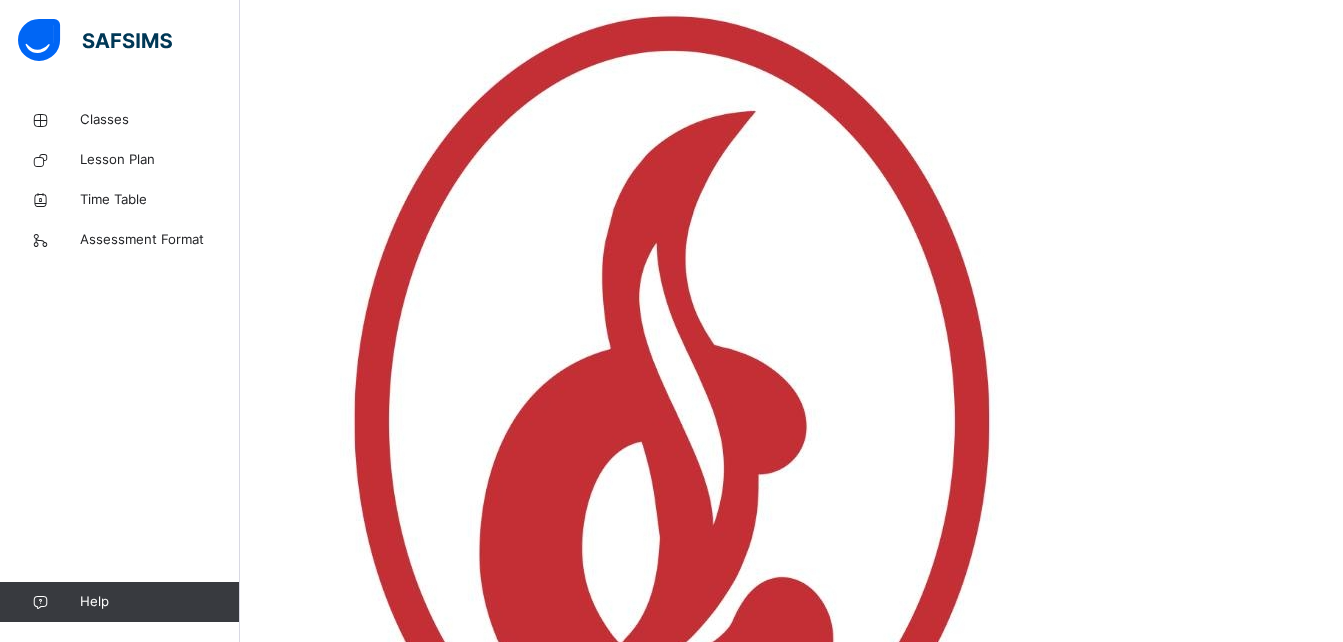 scroll, scrollTop: 490, scrollLeft: 0, axis: vertical 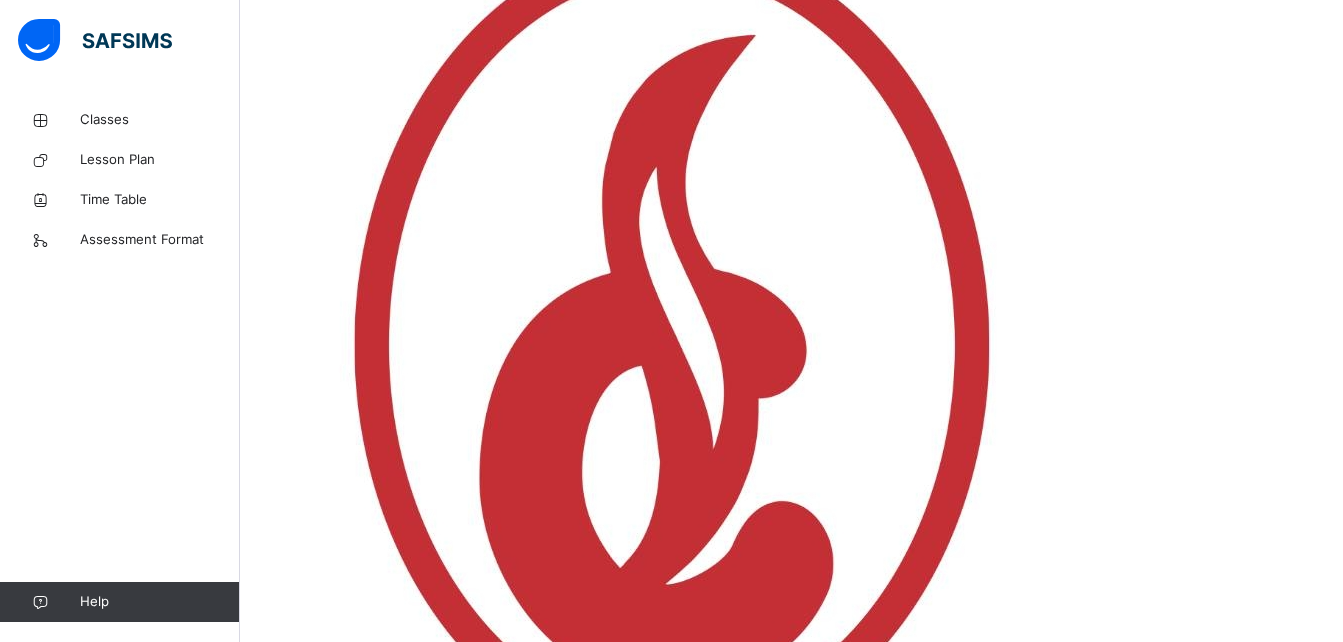 click on "Assess Students" at bounding box center [1281, 3399] 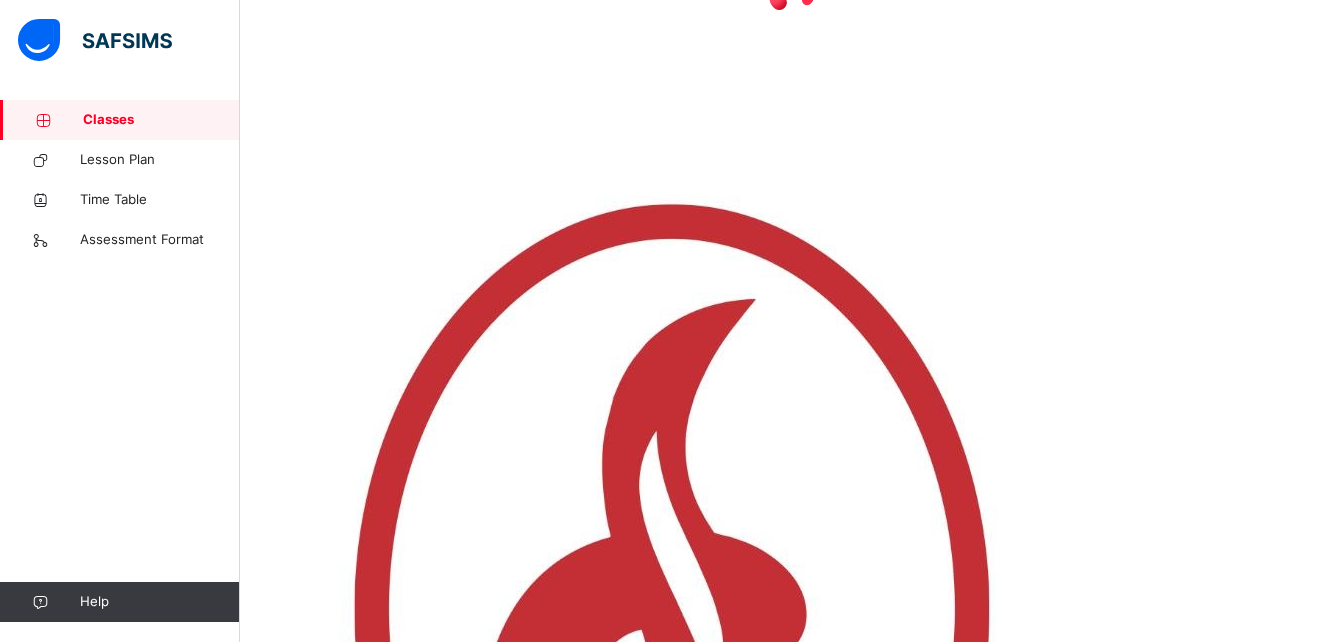 scroll, scrollTop: 0, scrollLeft: 0, axis: both 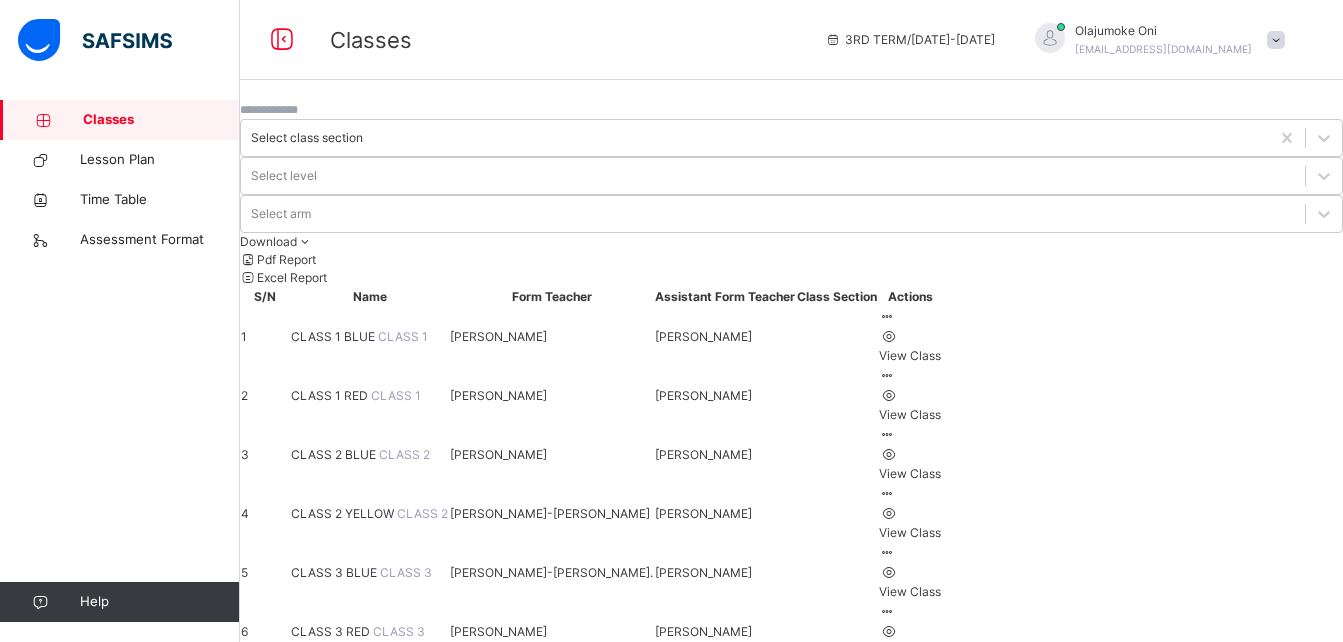 click on "CLASS 2   YELLOW" at bounding box center (344, 513) 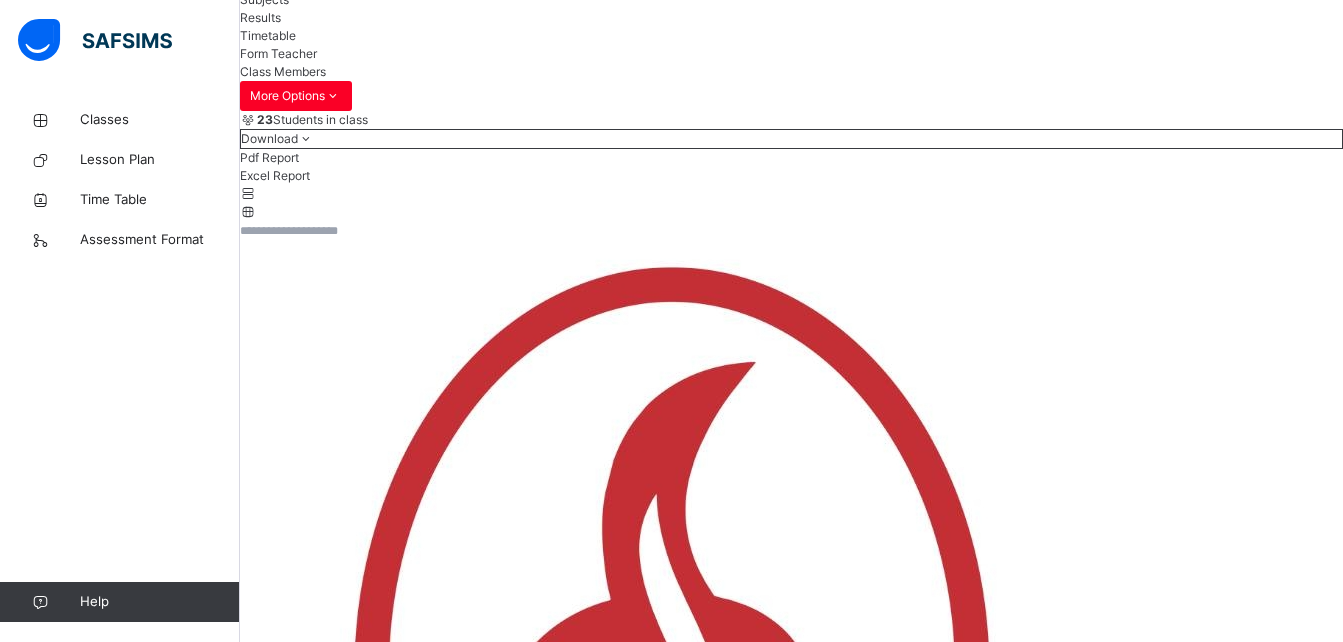scroll, scrollTop: 151, scrollLeft: 0, axis: vertical 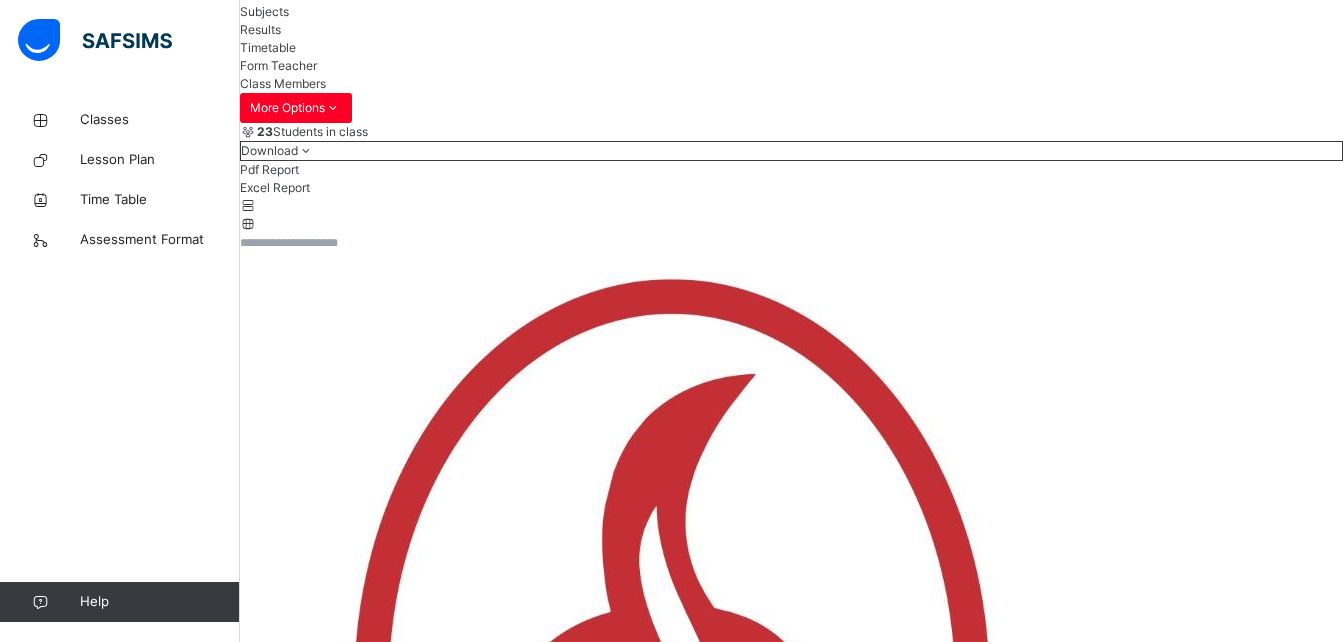 click on "Subjects" at bounding box center (264, 11) 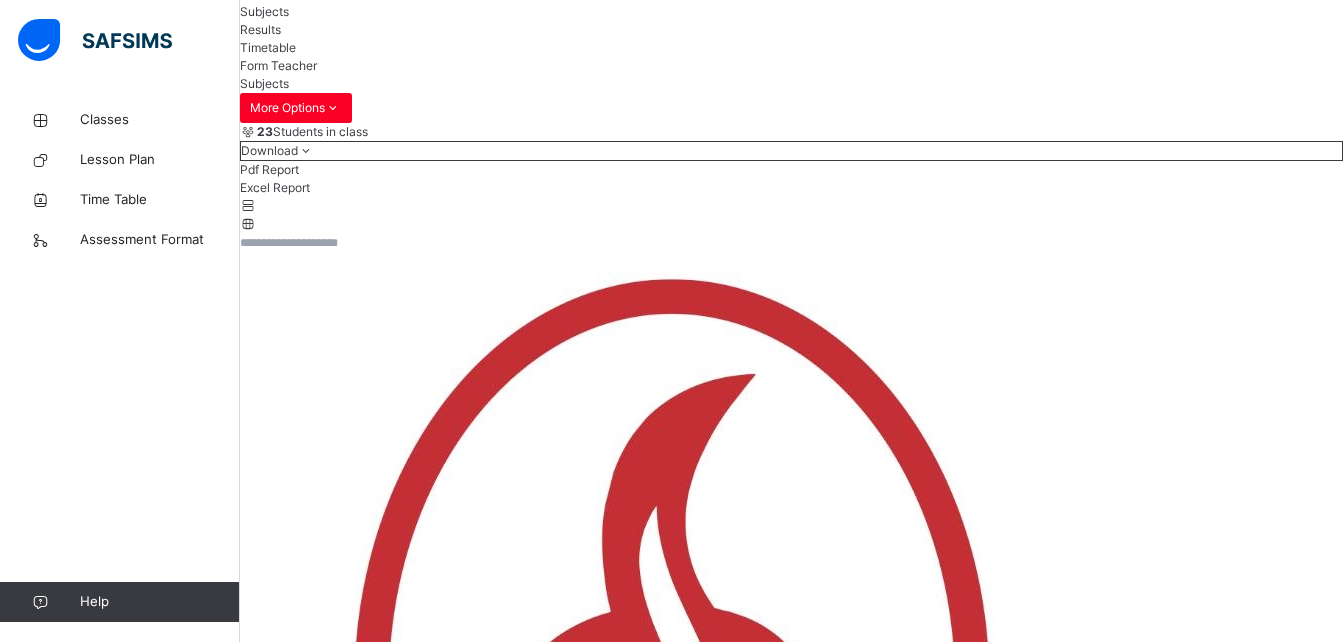 scroll, scrollTop: 712, scrollLeft: 0, axis: vertical 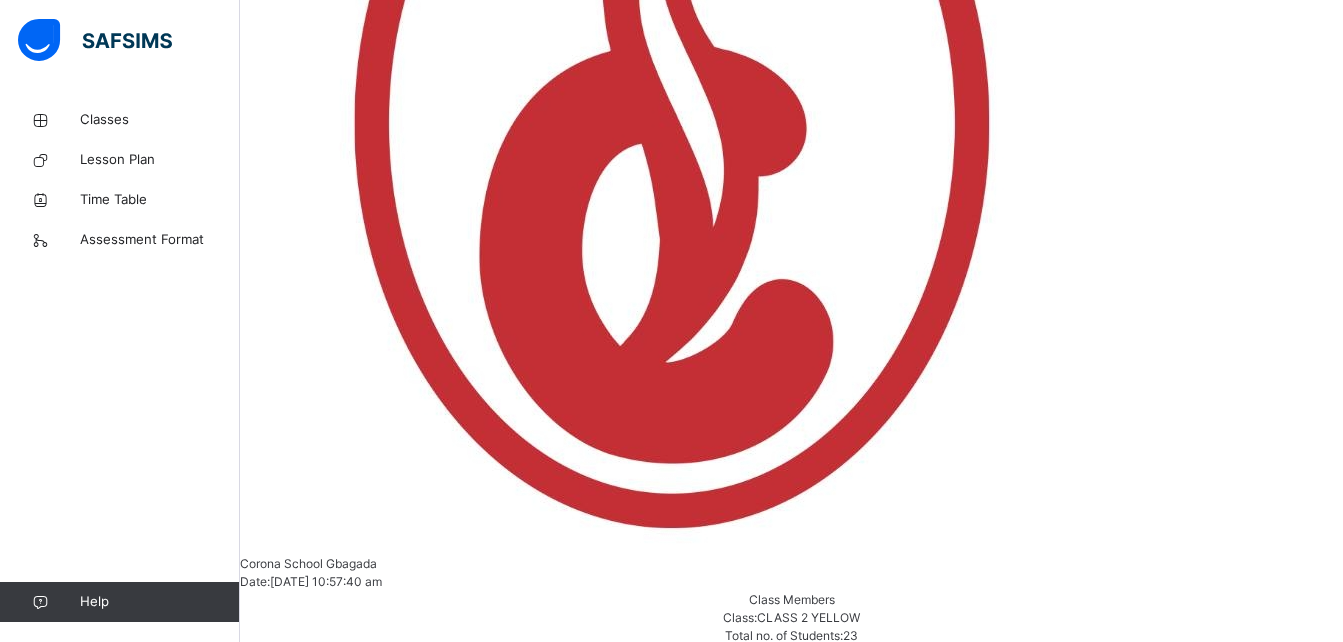 click on "Assess Students" at bounding box center (1281, 3947) 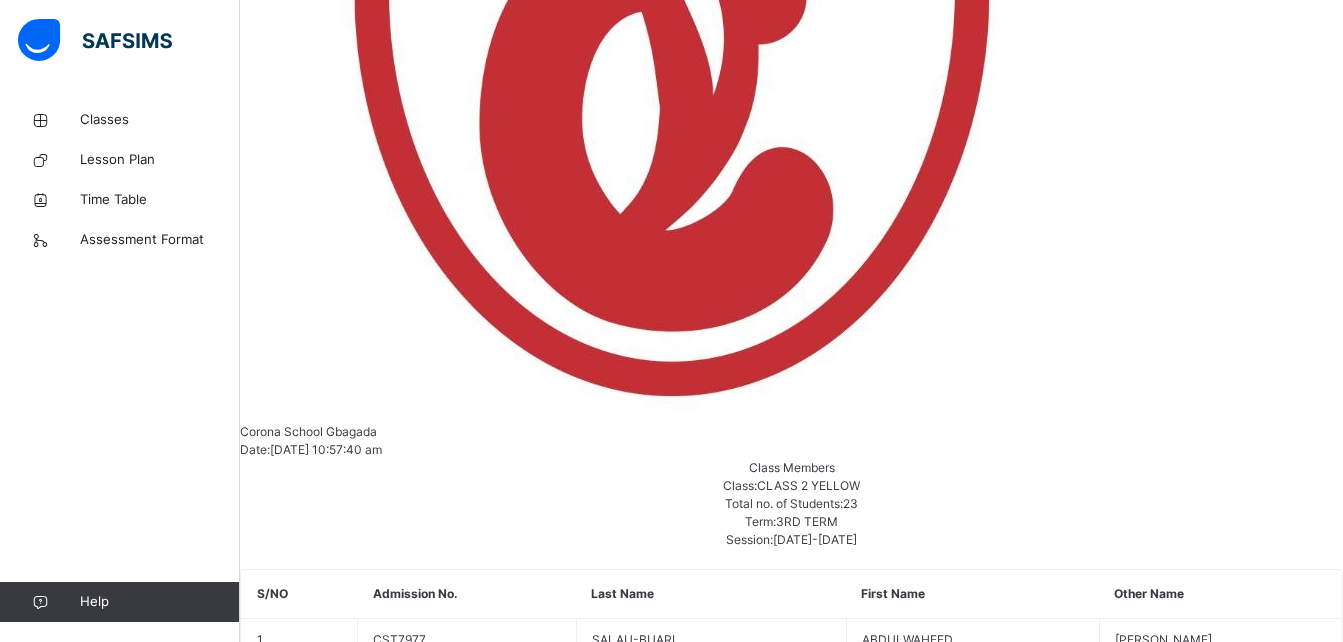 scroll, scrollTop: 1012, scrollLeft: 0, axis: vertical 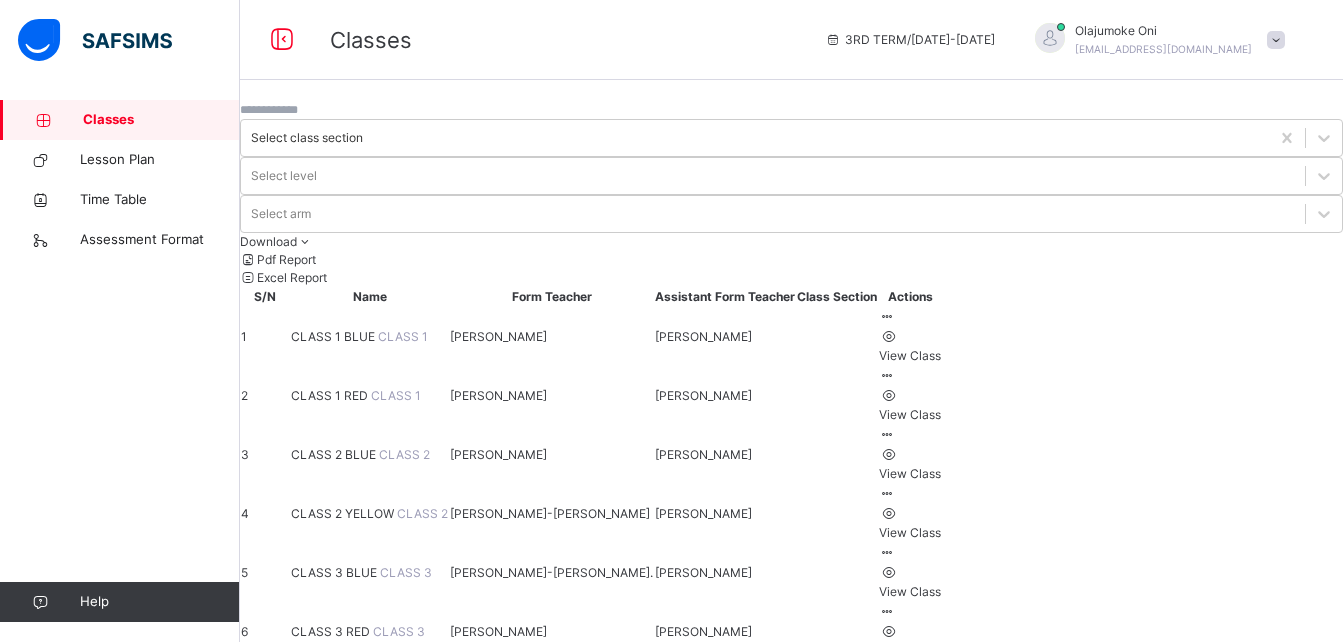 click on "CLASS 1   BLUE" at bounding box center [334, 336] 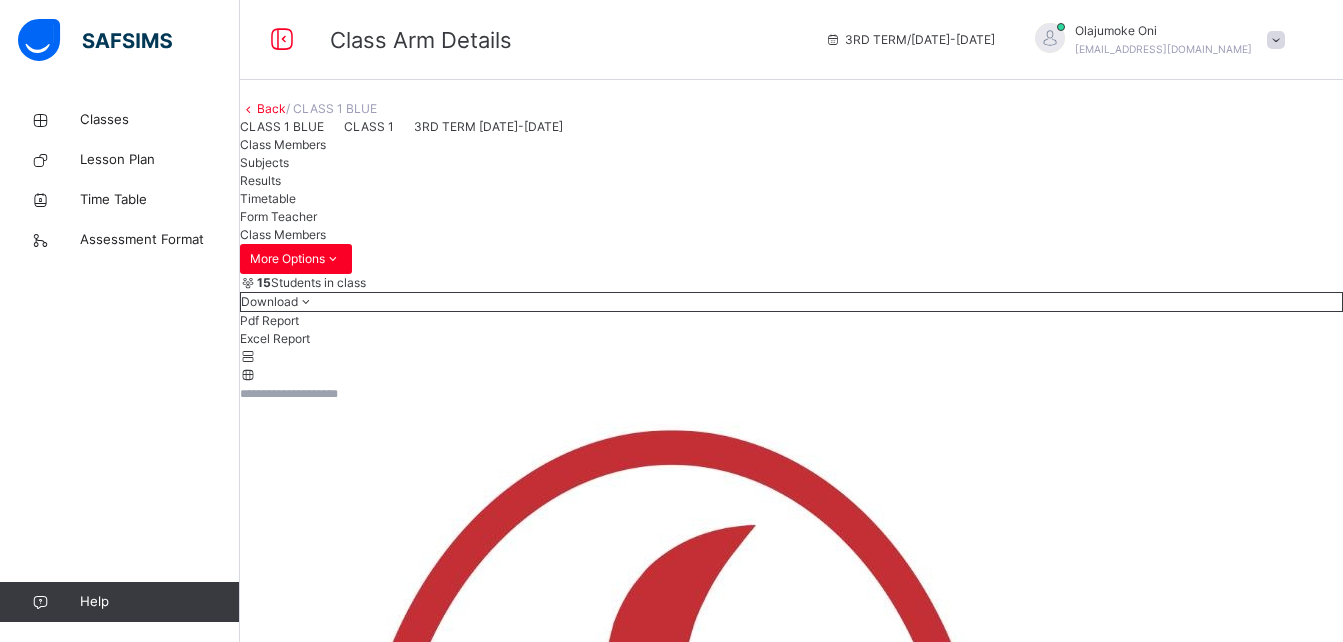 click on "Subjects" at bounding box center (264, 162) 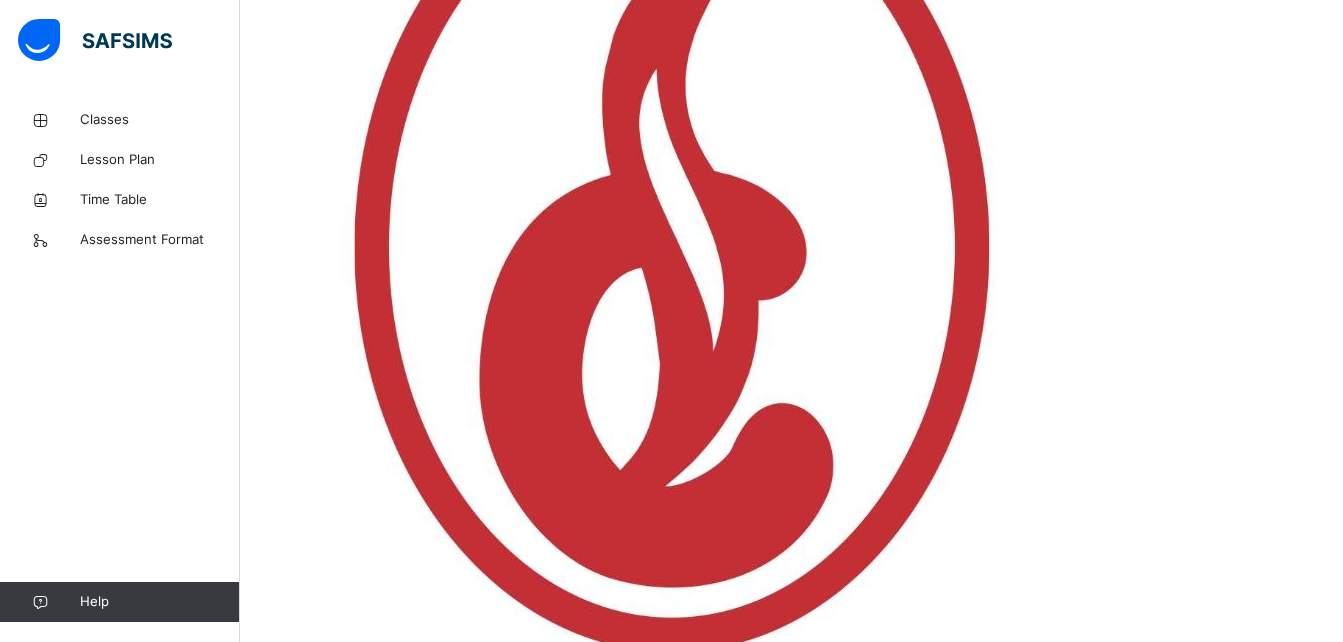 scroll, scrollTop: 598, scrollLeft: 0, axis: vertical 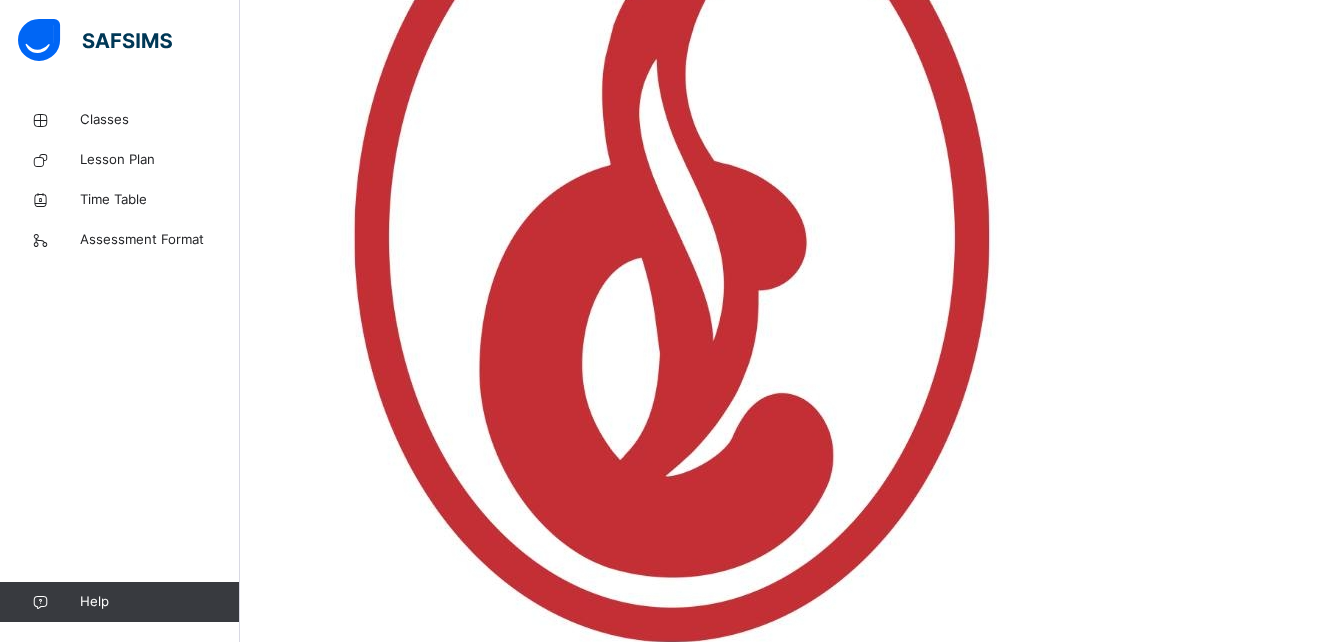 click at bounding box center [274, 3176] 